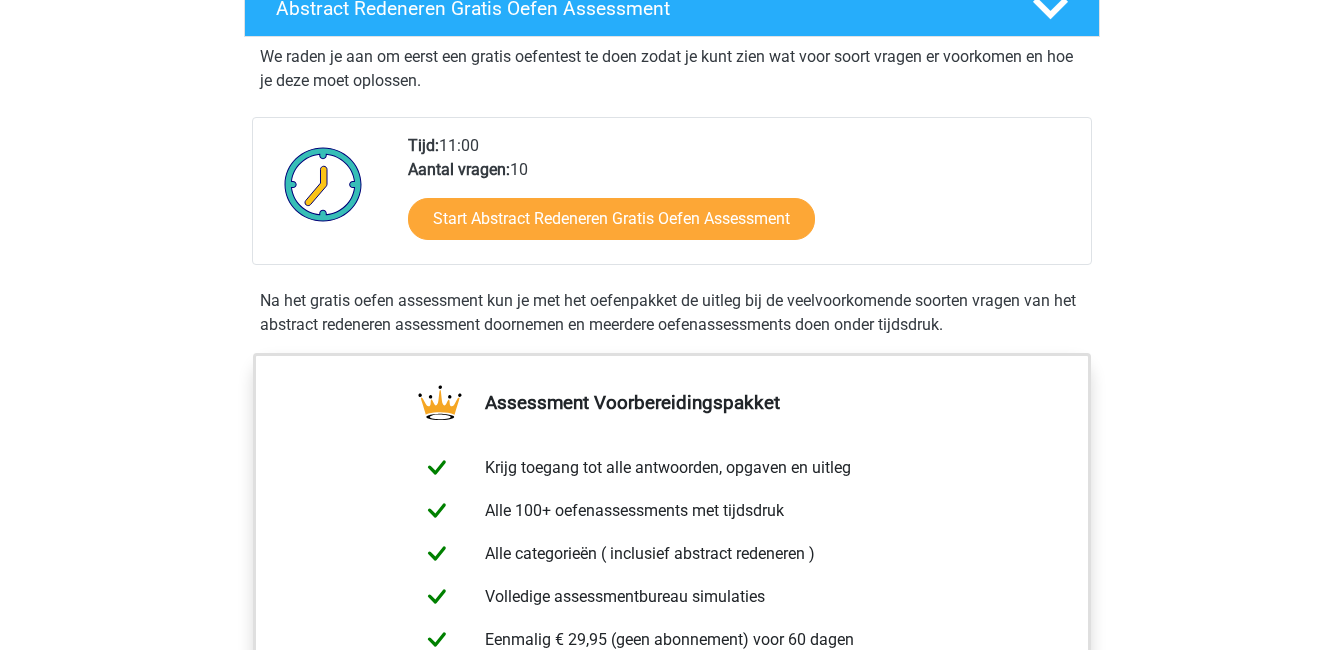 scroll, scrollTop: 280, scrollLeft: 0, axis: vertical 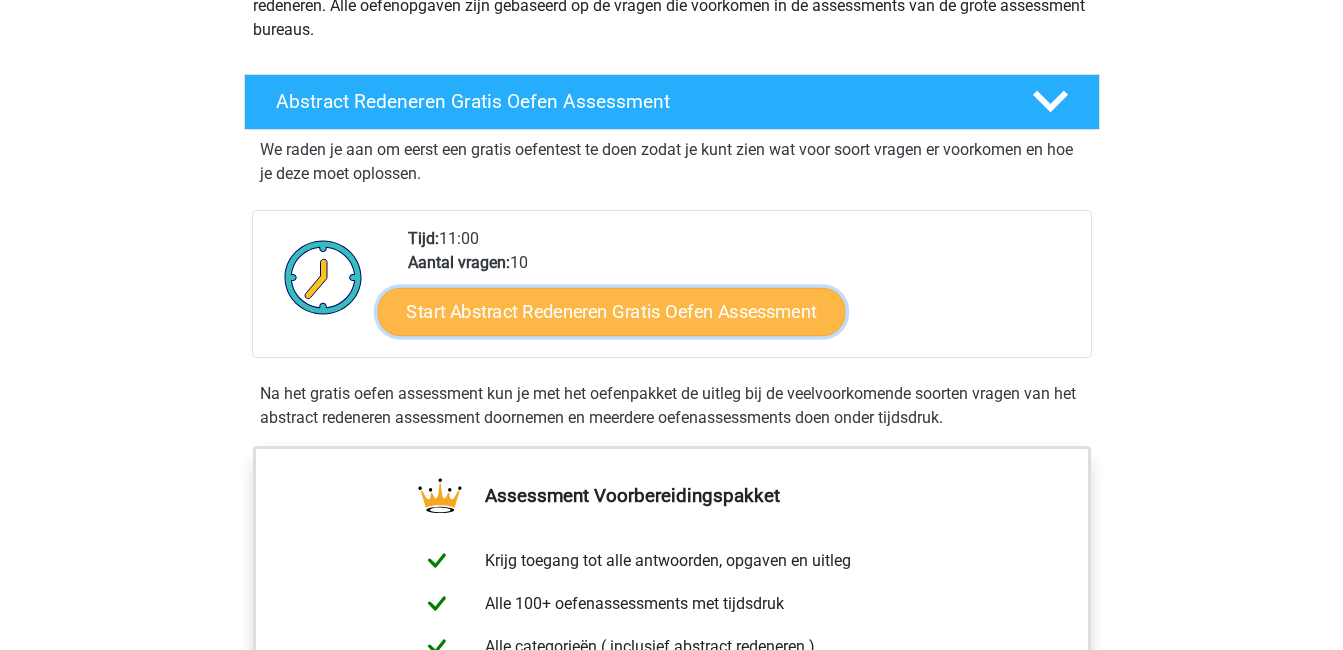 click on "Start Abstract Redeneren
Gratis Oefen Assessment" at bounding box center (611, 311) 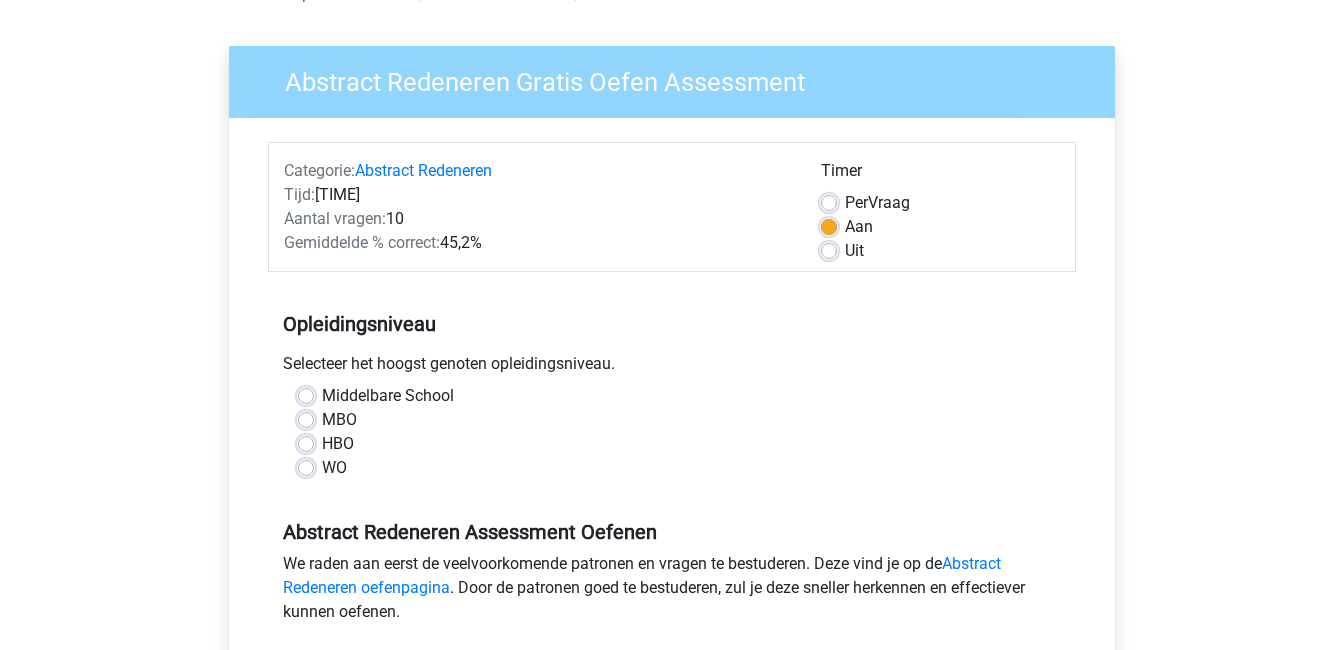scroll, scrollTop: 120, scrollLeft: 0, axis: vertical 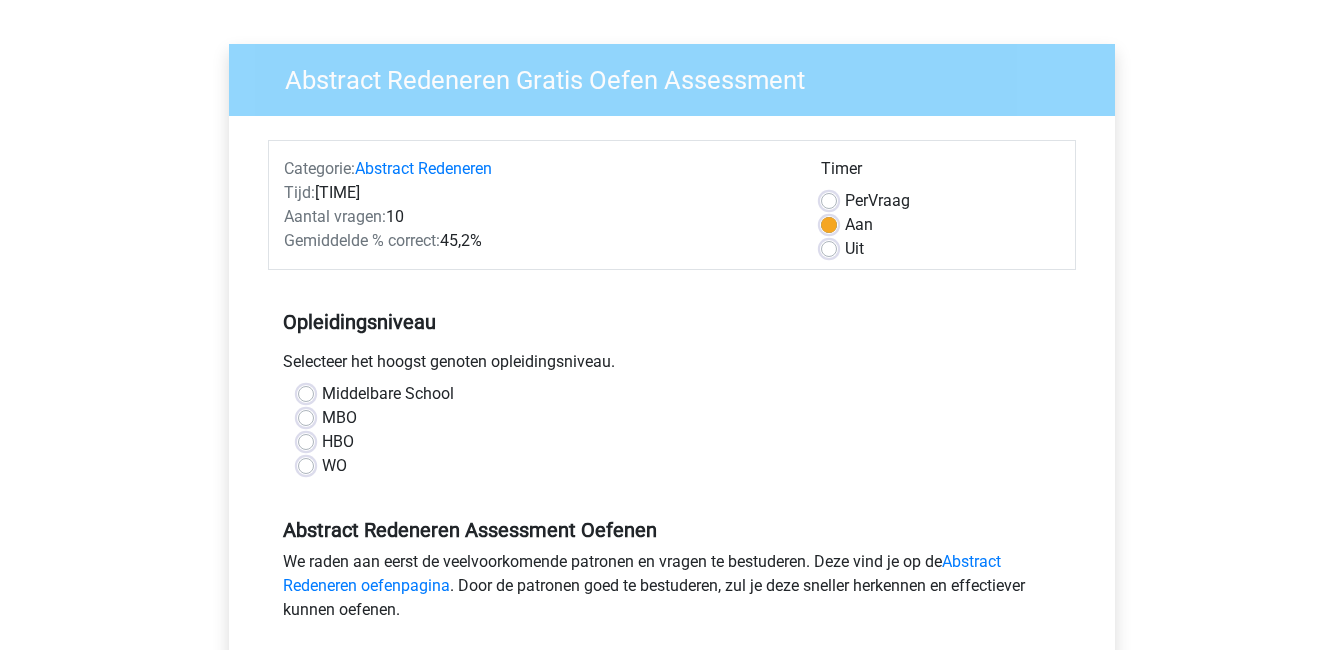 click on "Uit" at bounding box center (854, 249) 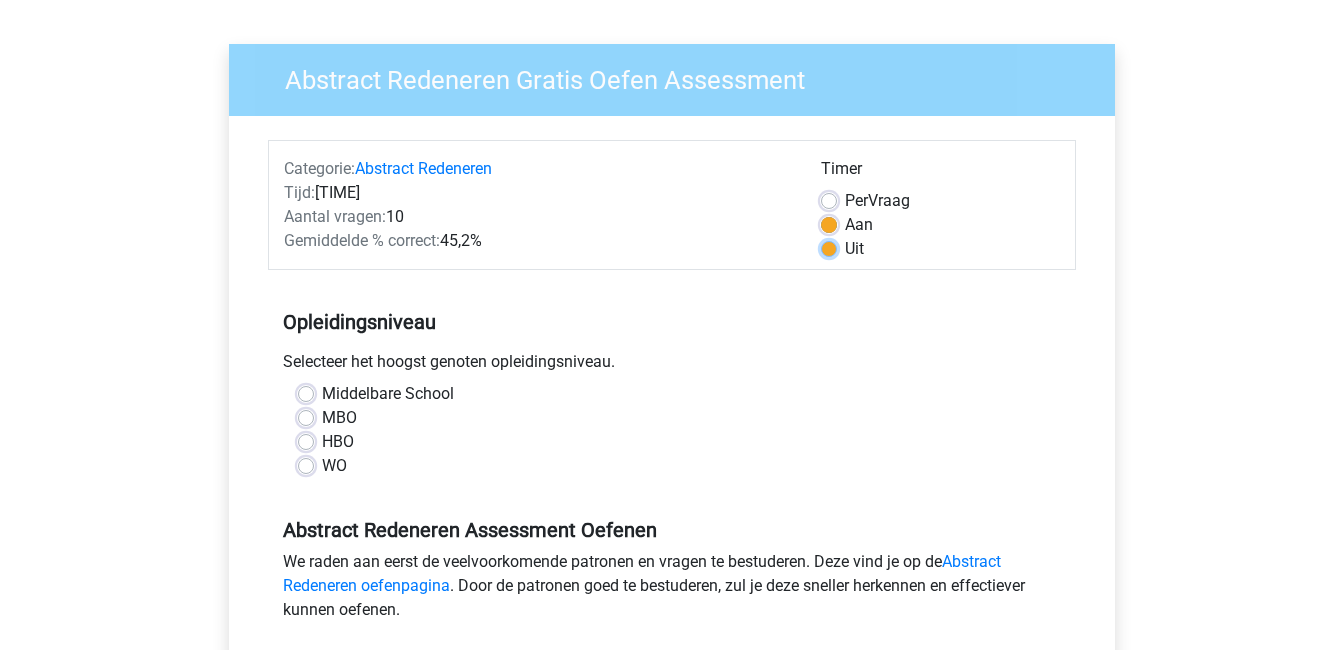 click on "Uit" at bounding box center [829, 247] 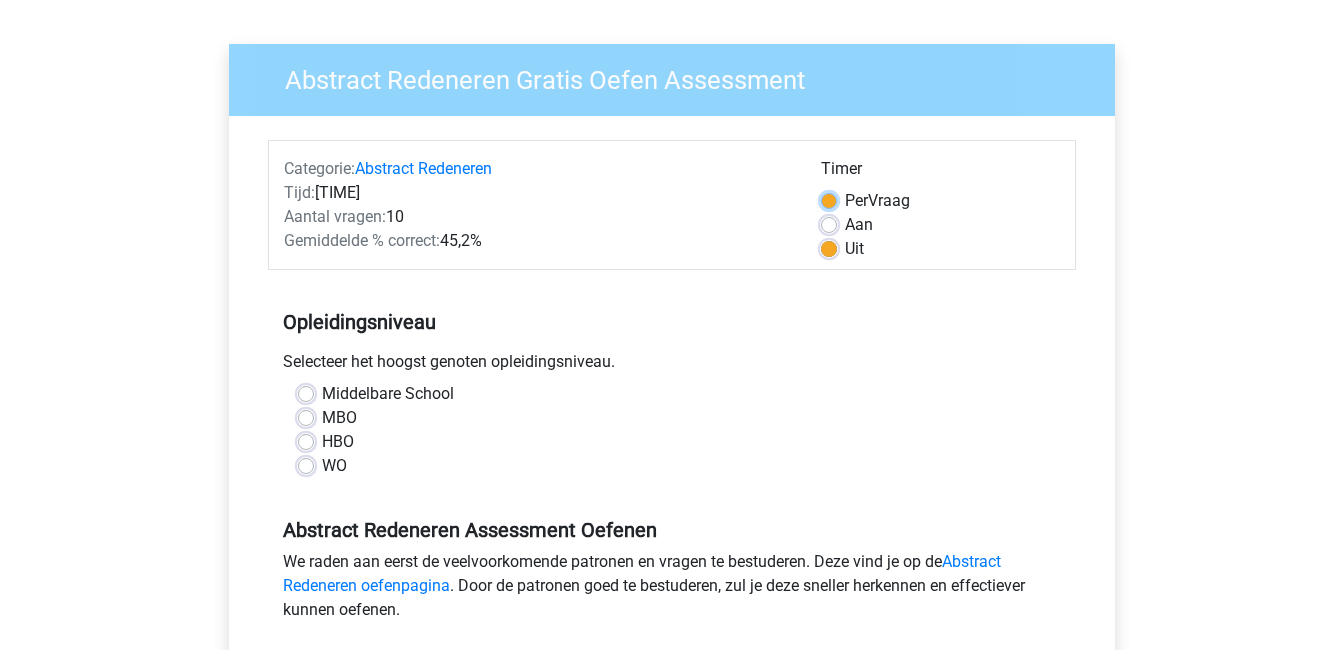 click on "Per  Vraag" at bounding box center [829, 199] 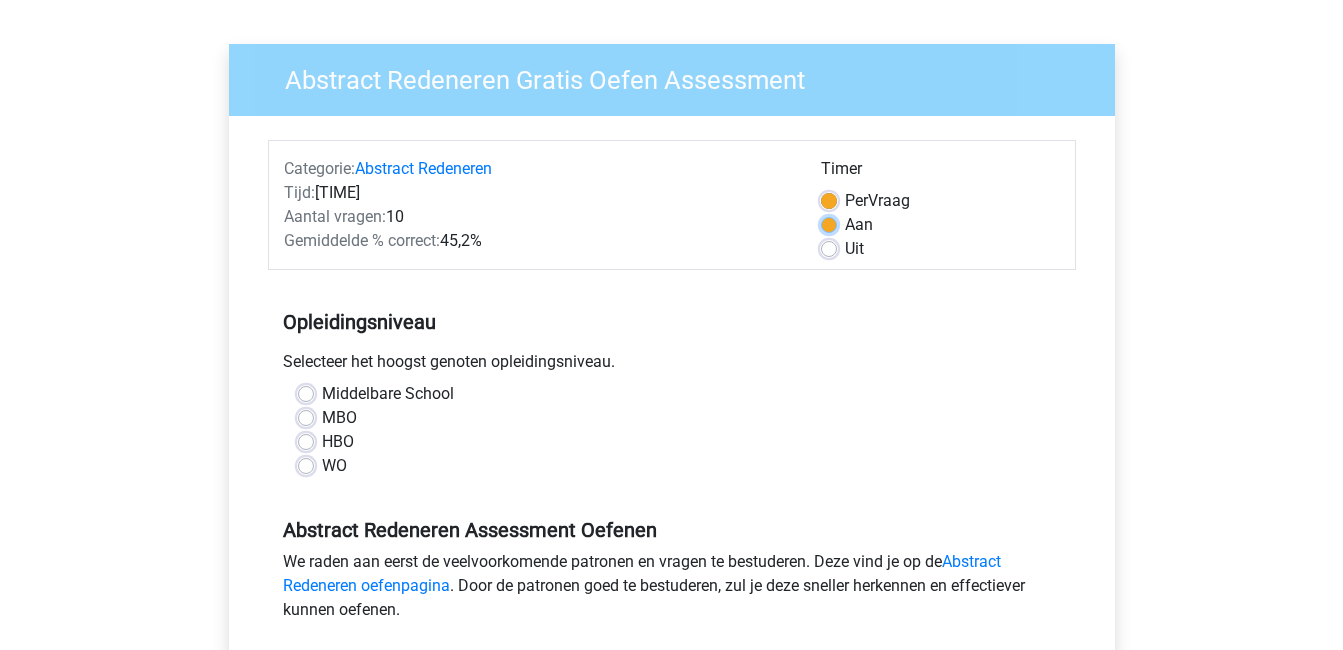 click on "Aan" at bounding box center (829, 223) 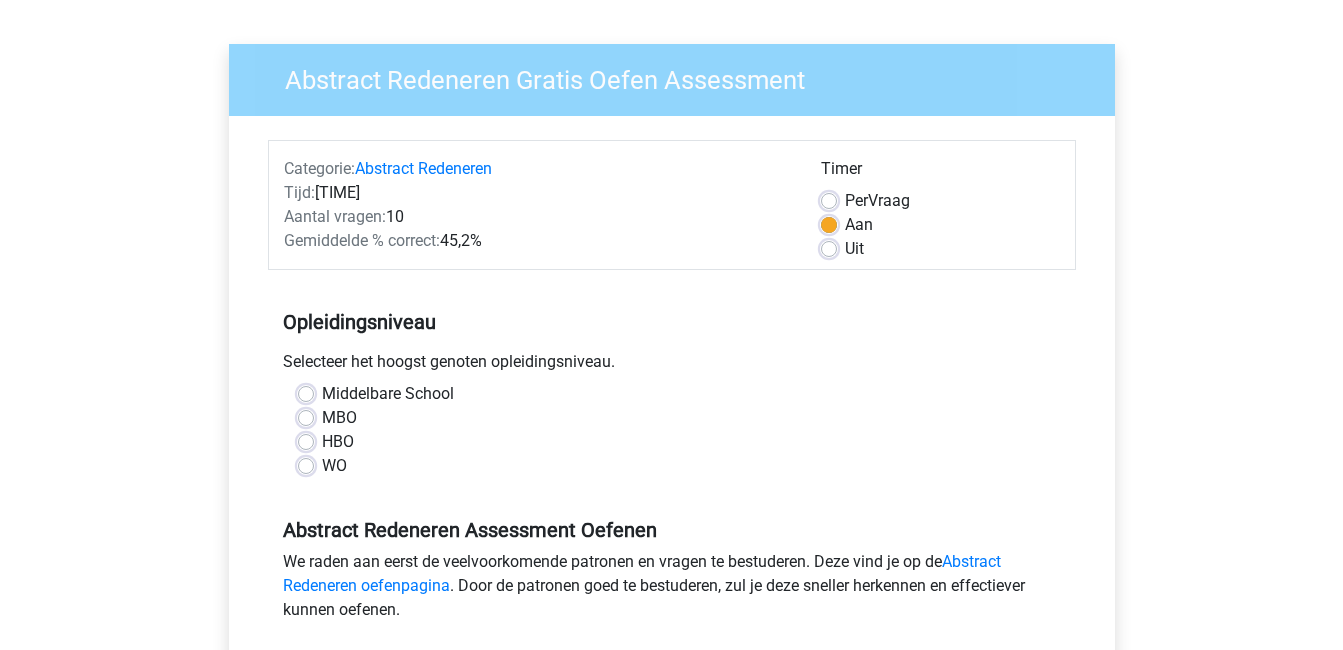 click on "Uit" at bounding box center (854, 249) 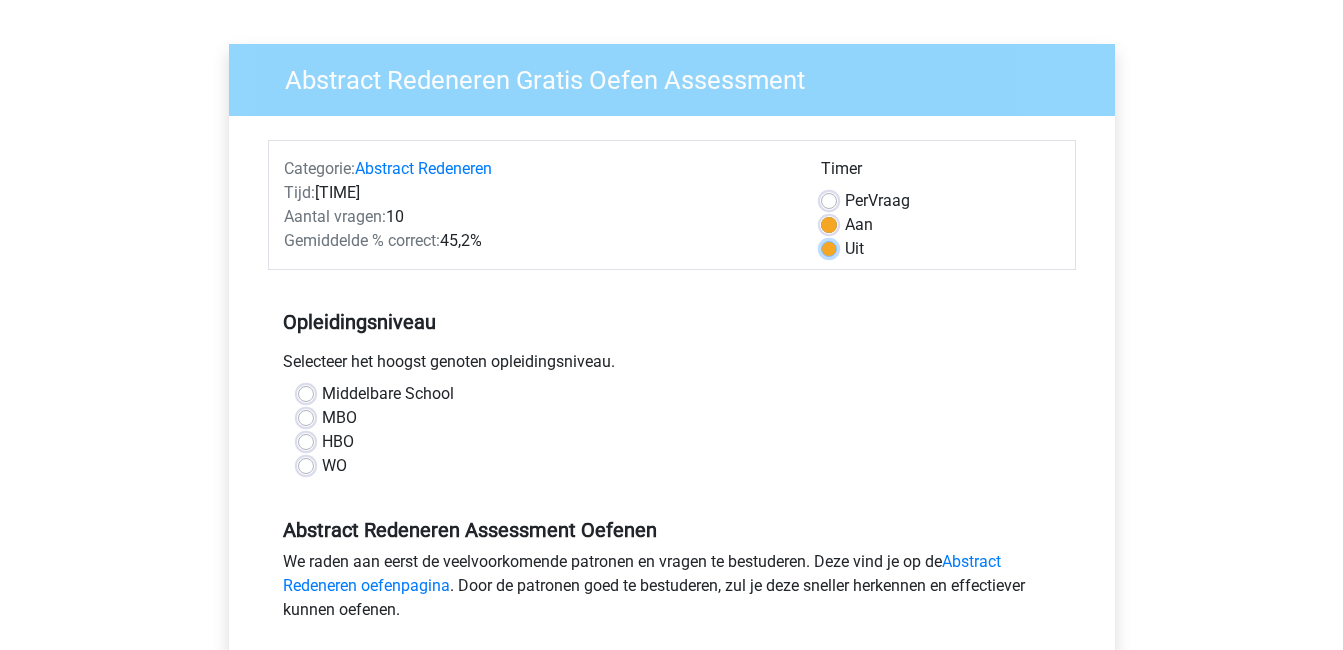 click on "Uit" at bounding box center [829, 247] 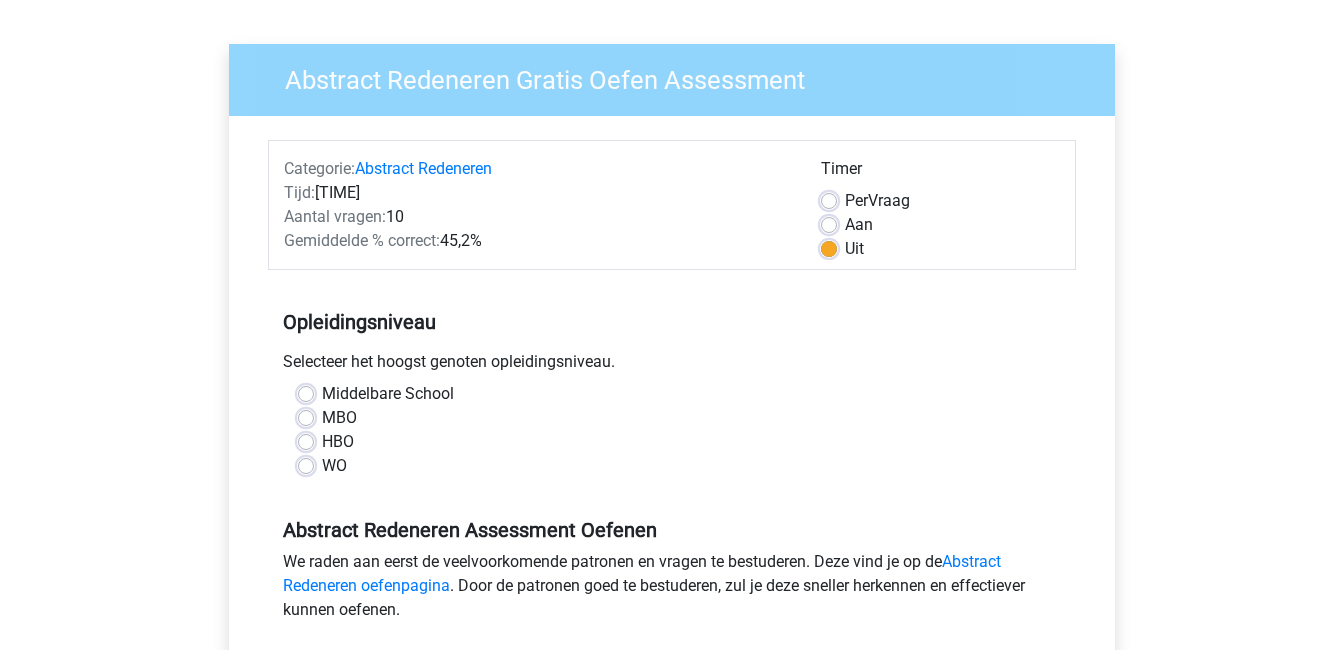 click on "Middelbare School" at bounding box center [388, 394] 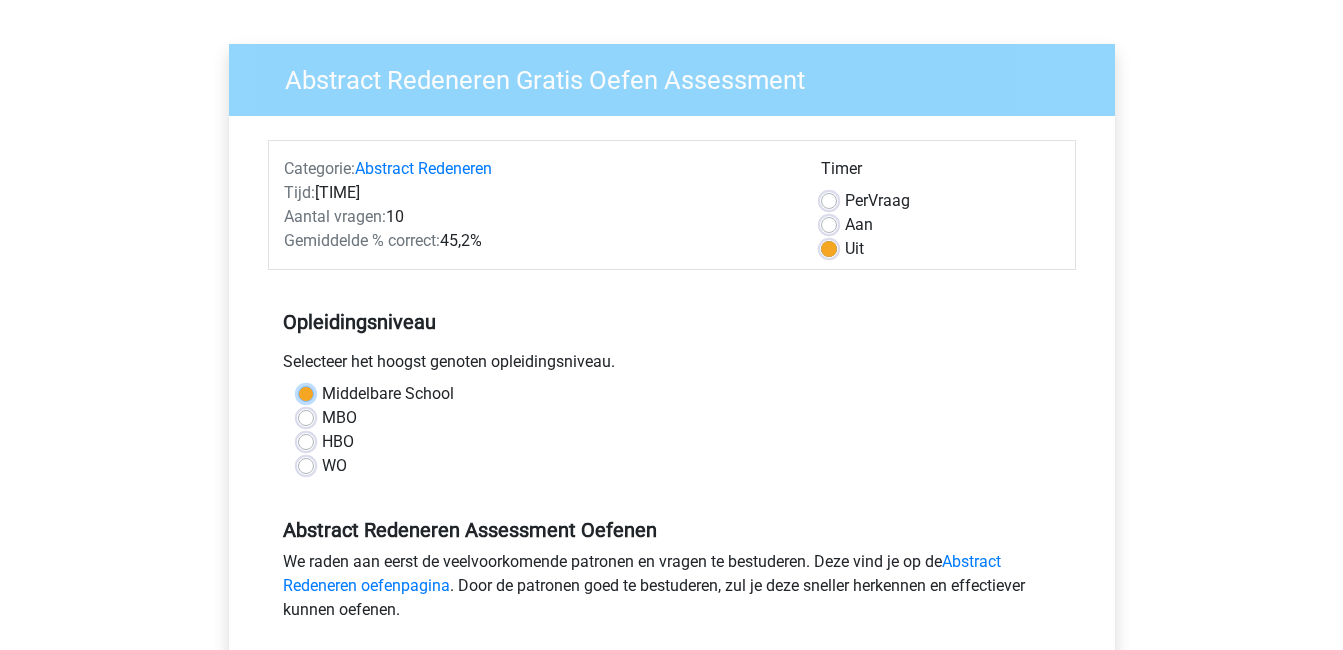 click on "Middelbare School" at bounding box center [306, 392] 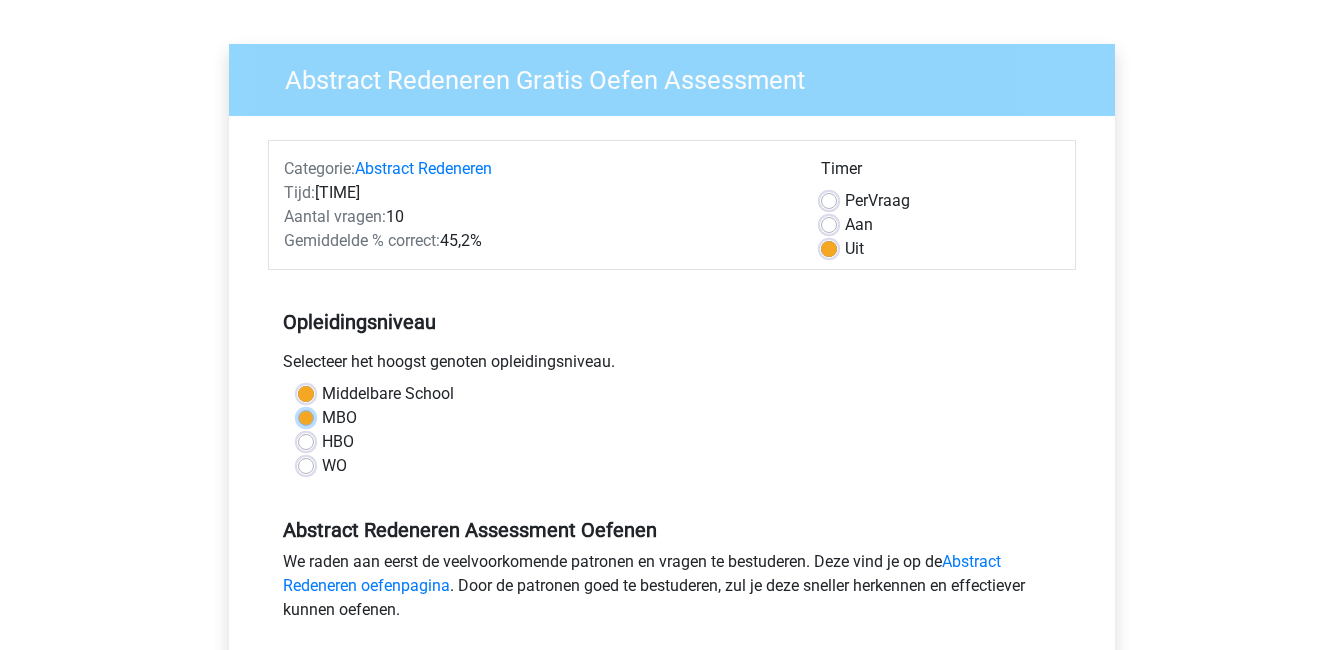 click on "MBO" at bounding box center [306, 416] 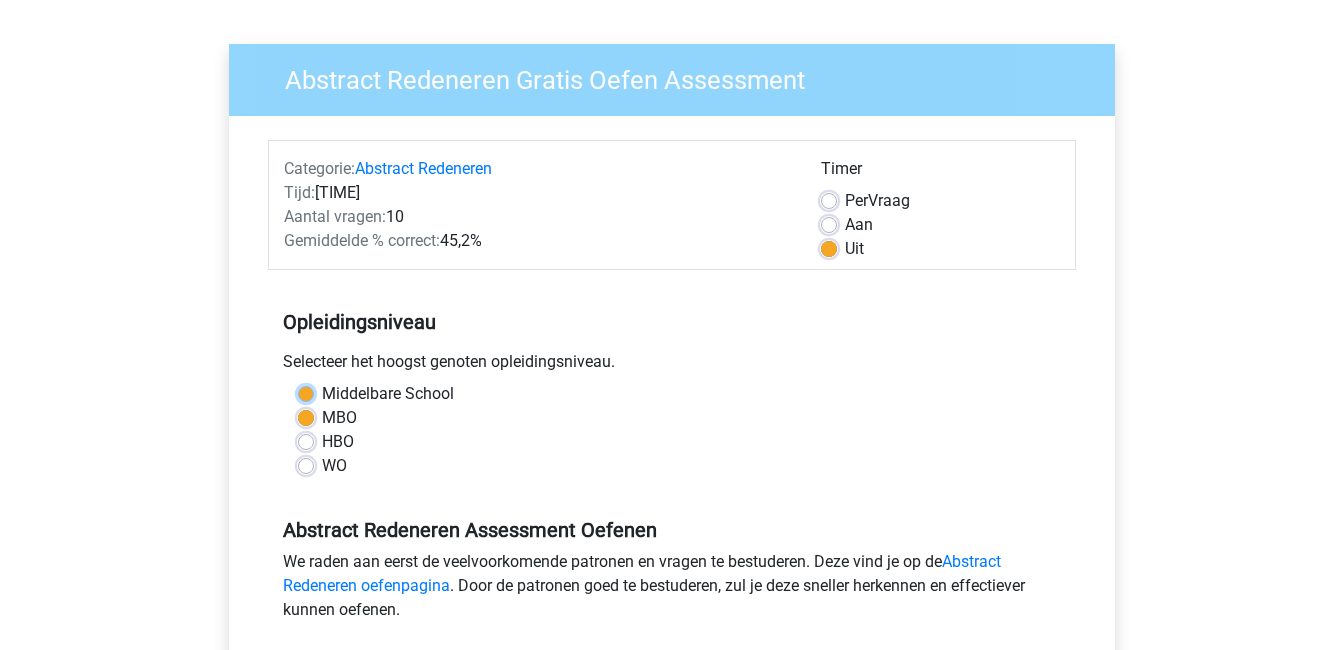 click on "Middelbare School" at bounding box center (306, 392) 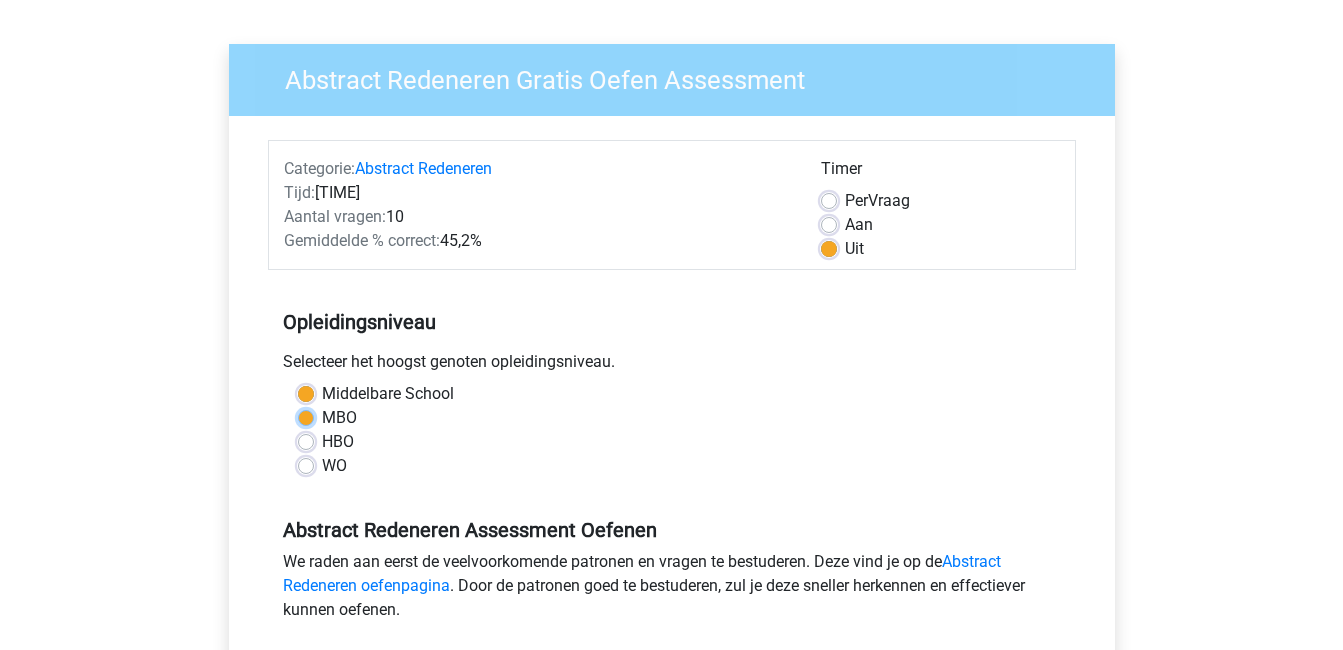 click on "MBO" at bounding box center (306, 416) 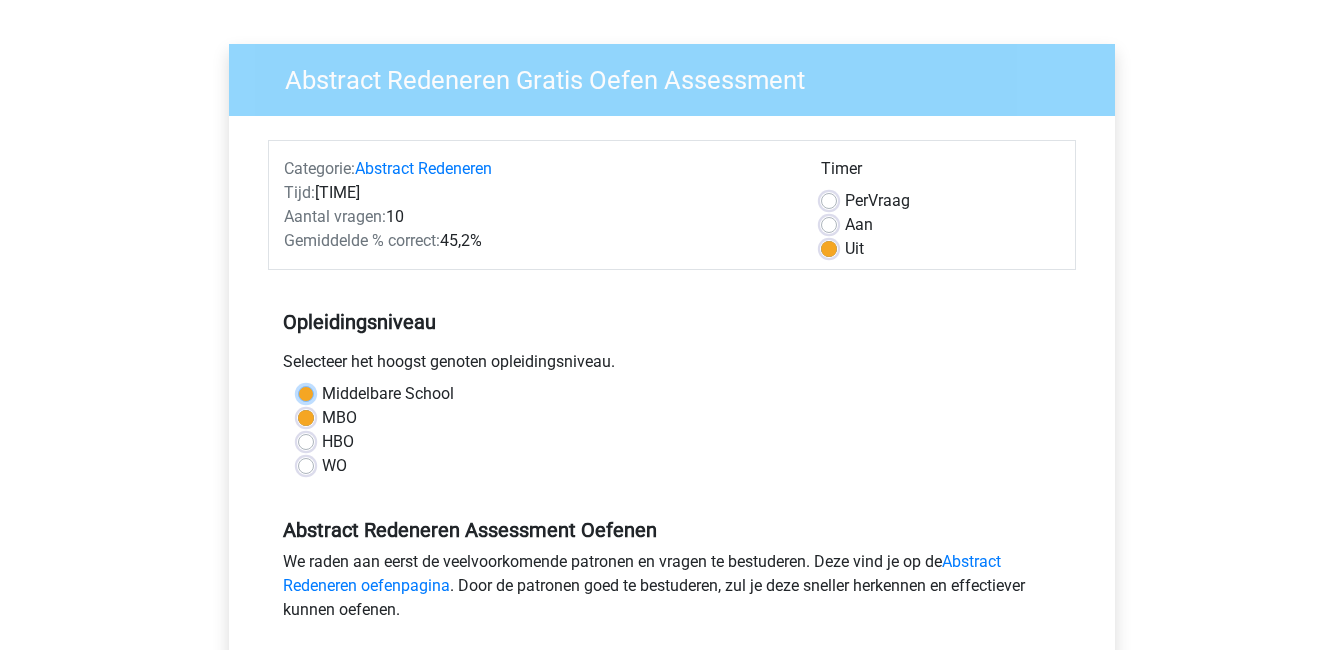 click on "Middelbare School" at bounding box center (306, 392) 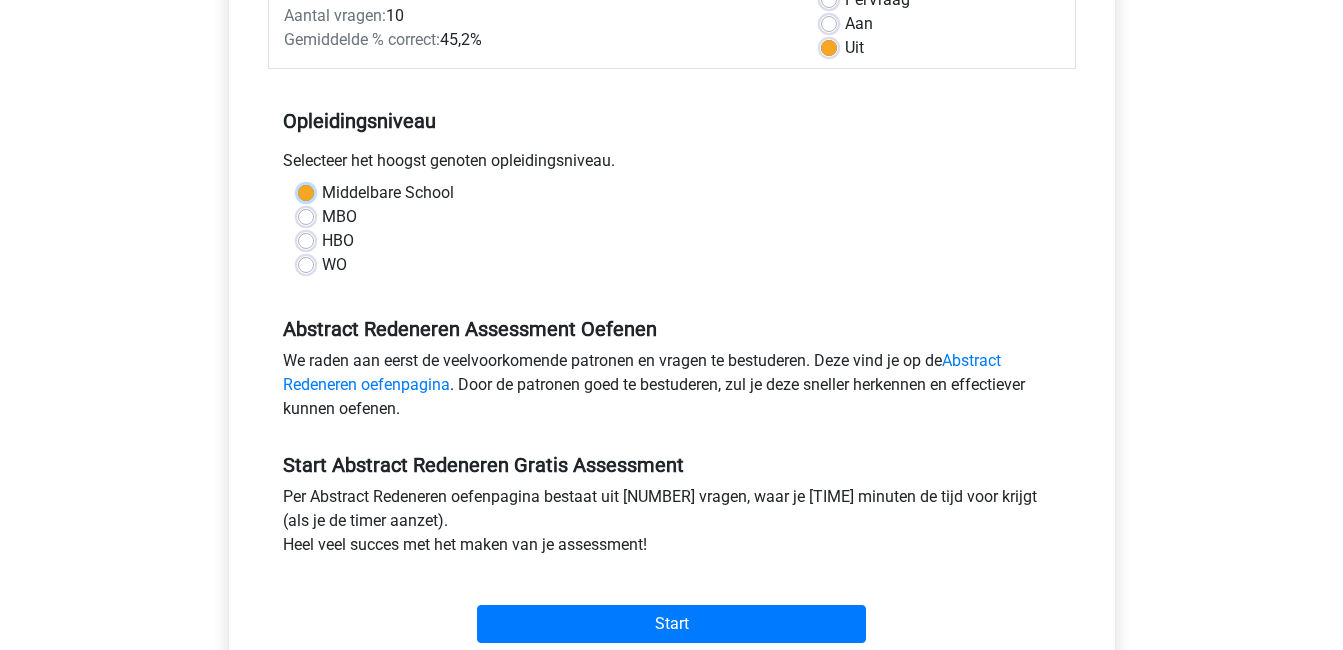 scroll, scrollTop: 324, scrollLeft: 0, axis: vertical 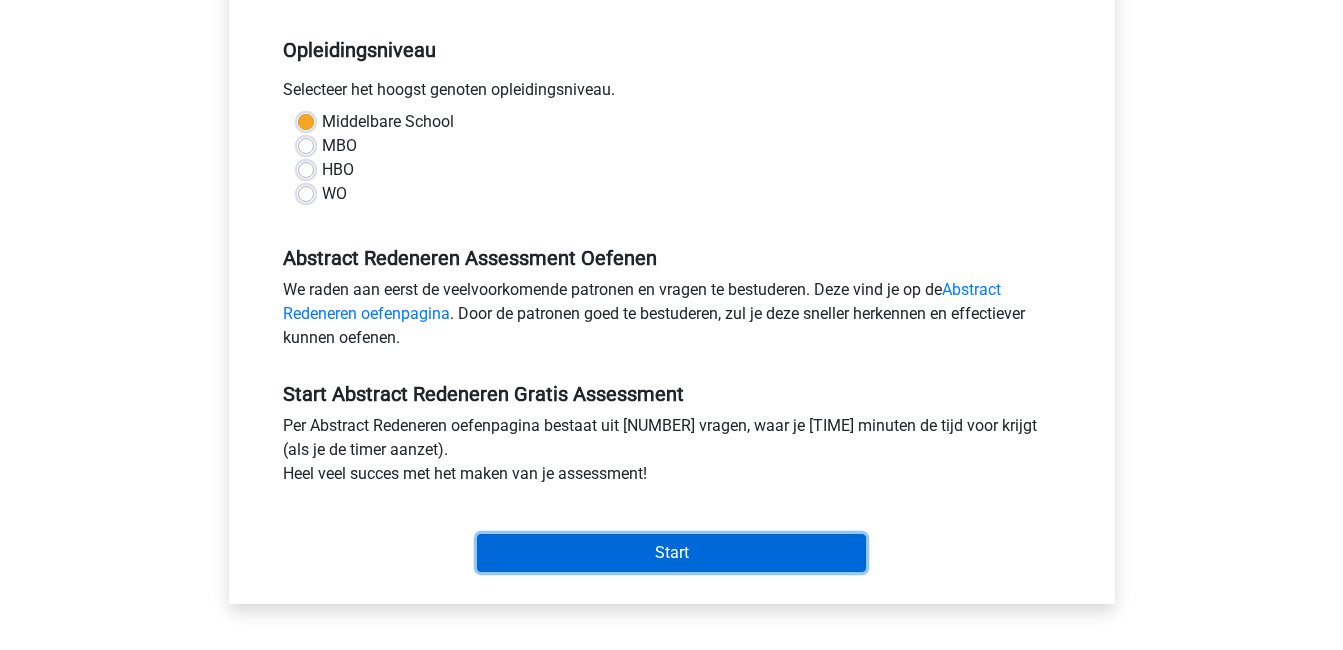 click on "Start" at bounding box center [671, 553] 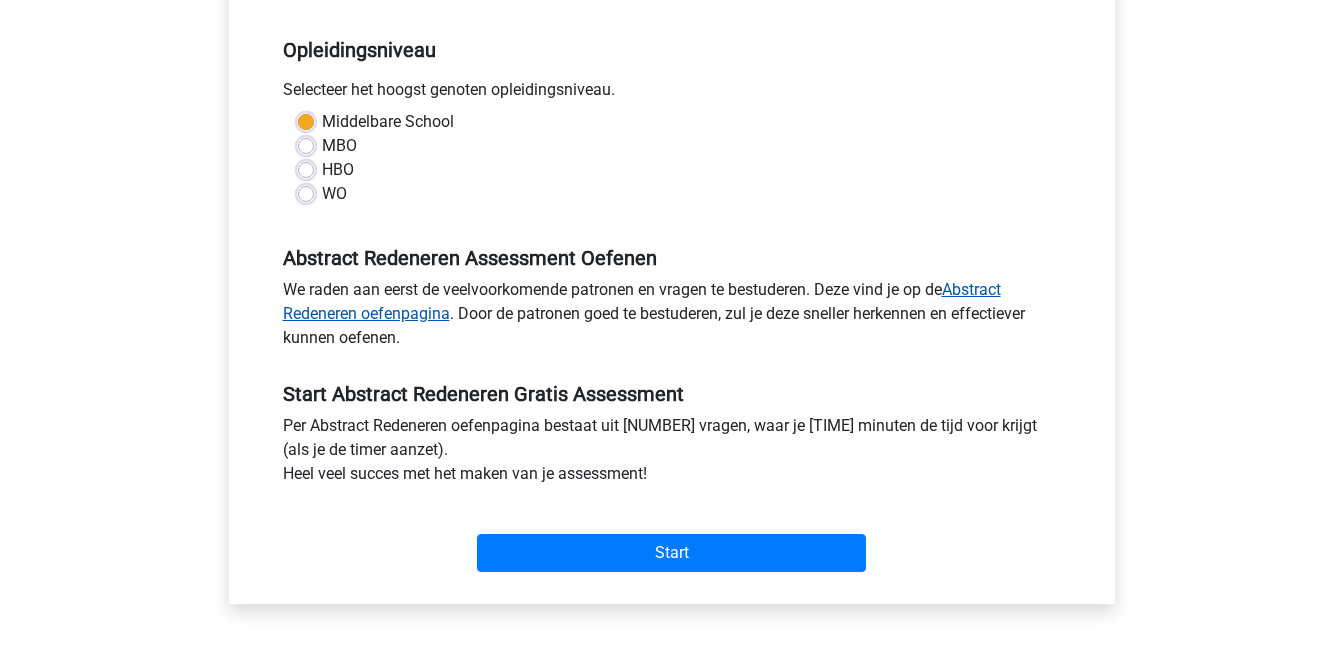 click on "Abstract Redeneren
oefenpagina" at bounding box center (642, 301) 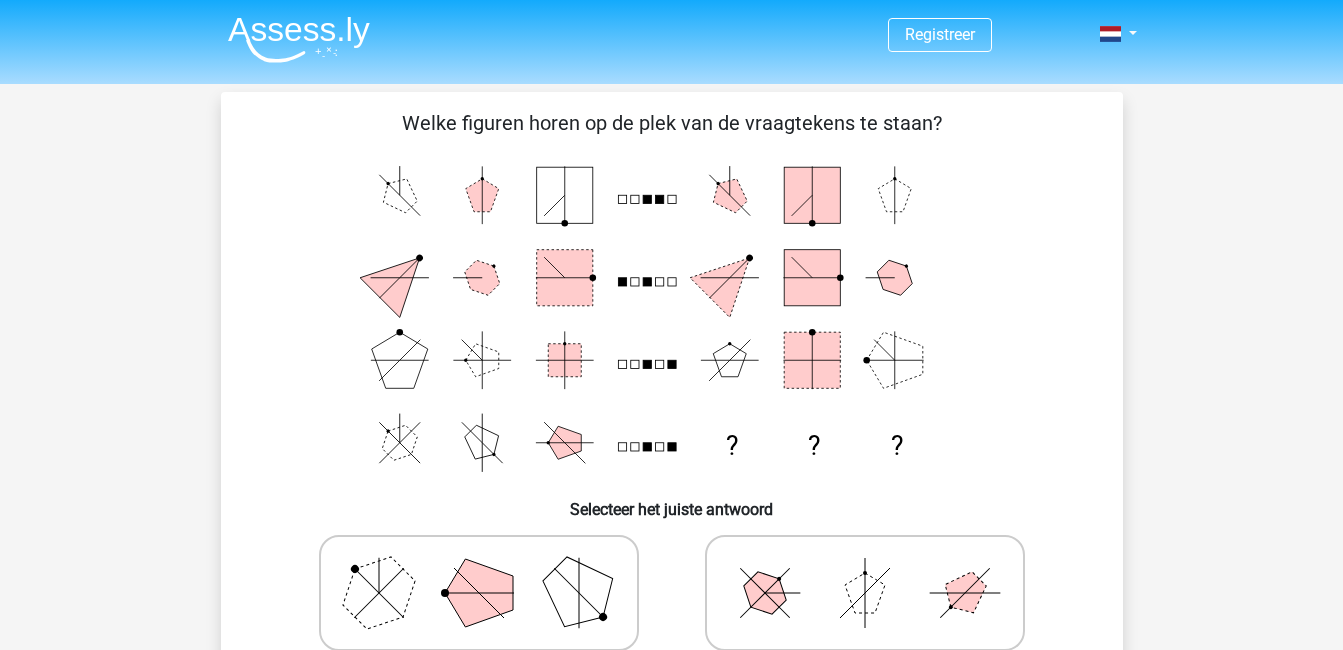 scroll, scrollTop: 0, scrollLeft: 0, axis: both 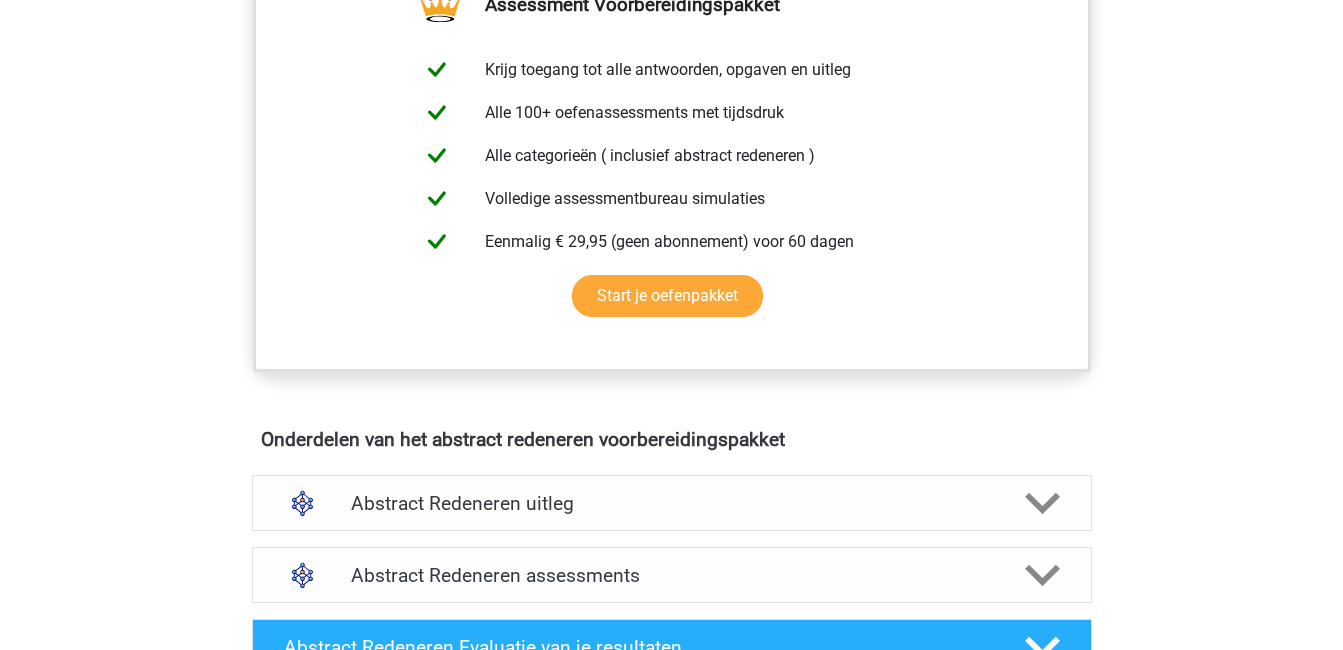 drag, startPoint x: 1333, startPoint y: 318, endPoint x: 1329, endPoint y: 338, distance: 20.396078 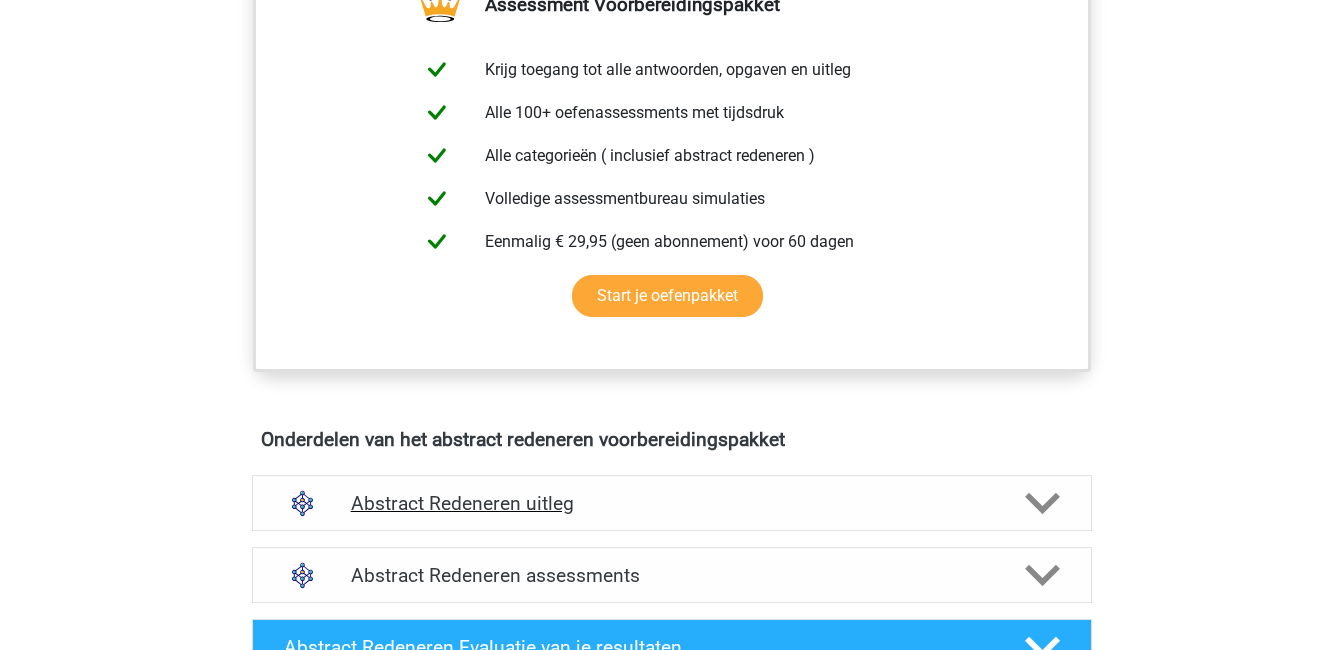 click on "Abstract Redeneren uitleg" at bounding box center (672, 503) 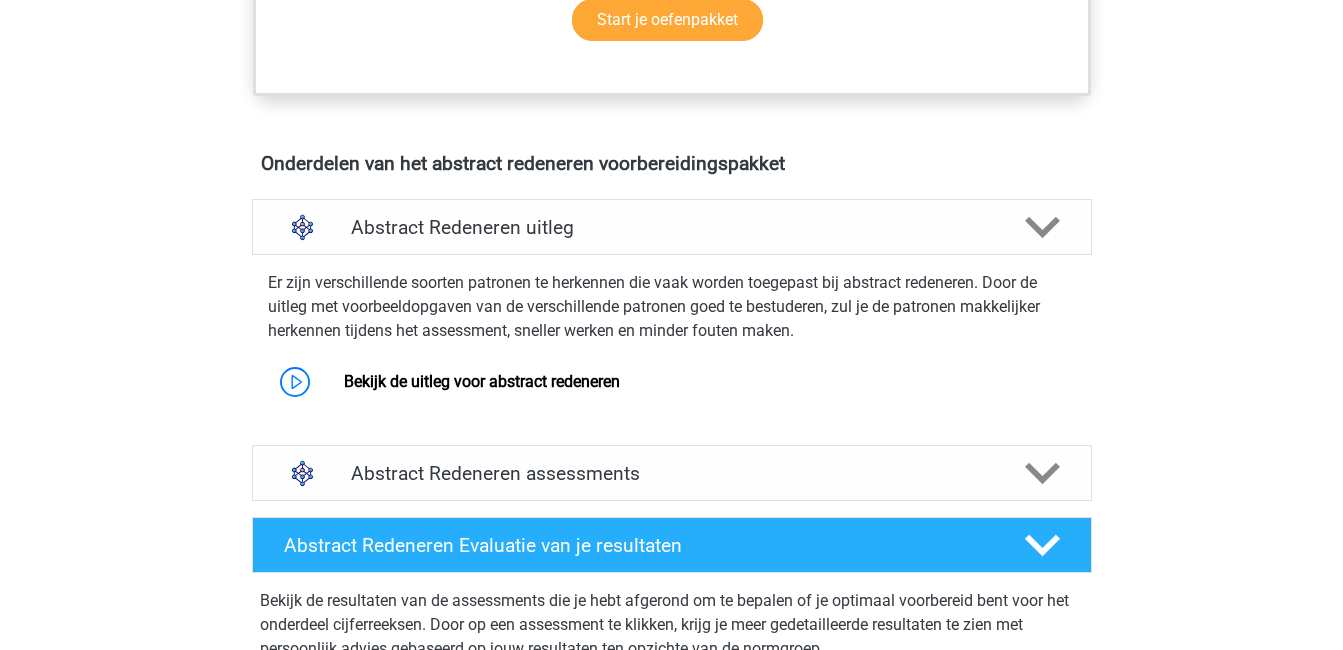 scroll, scrollTop: 1046, scrollLeft: 0, axis: vertical 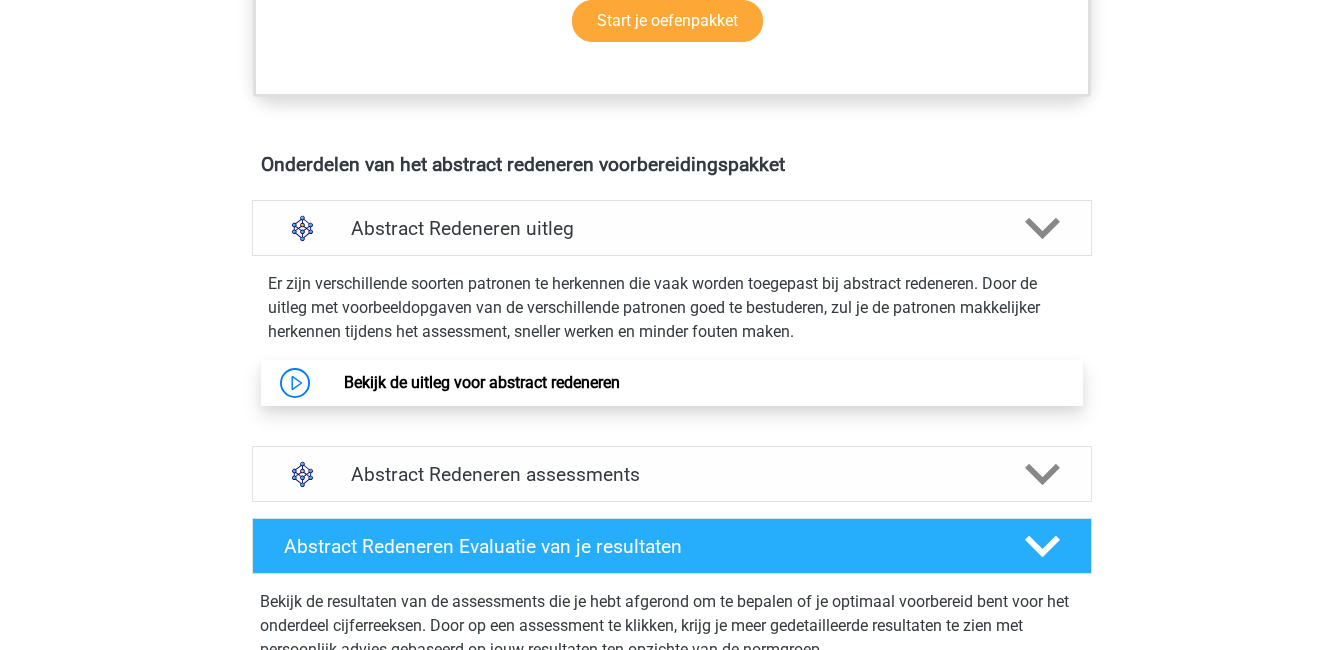 click on "Bekijk de uitleg voor
abstract redeneren" at bounding box center (482, 382) 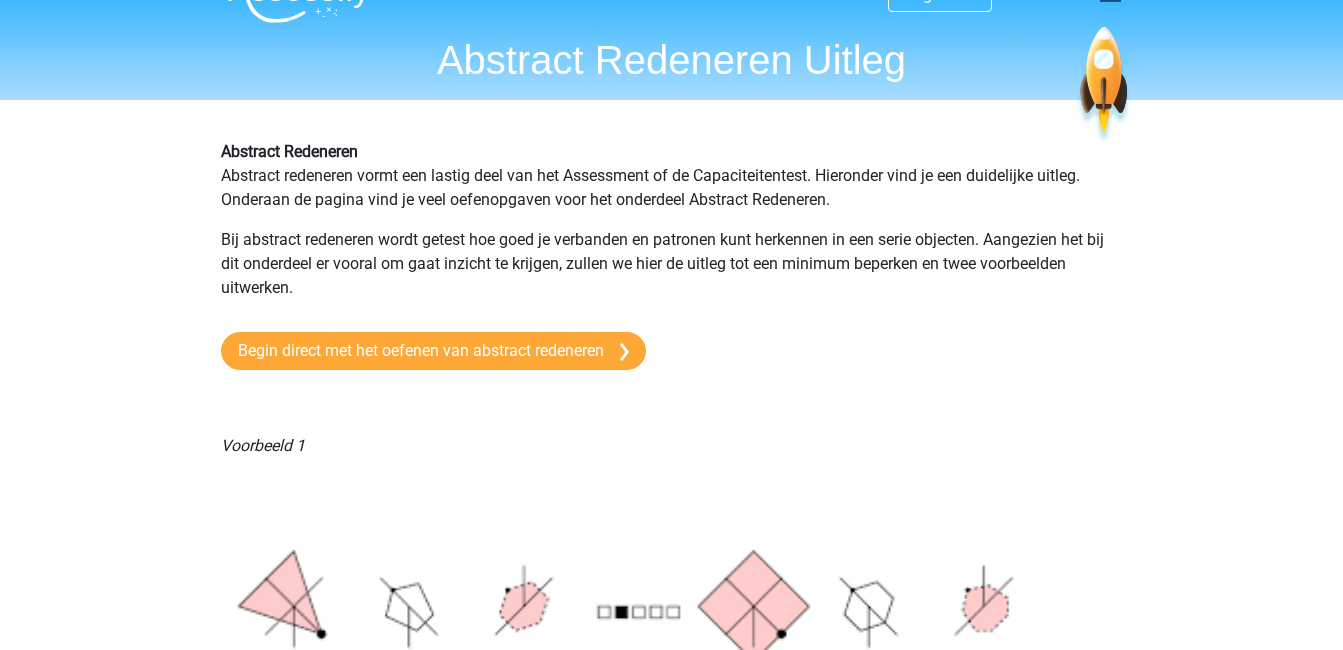 scroll, scrollTop: 0, scrollLeft: 0, axis: both 